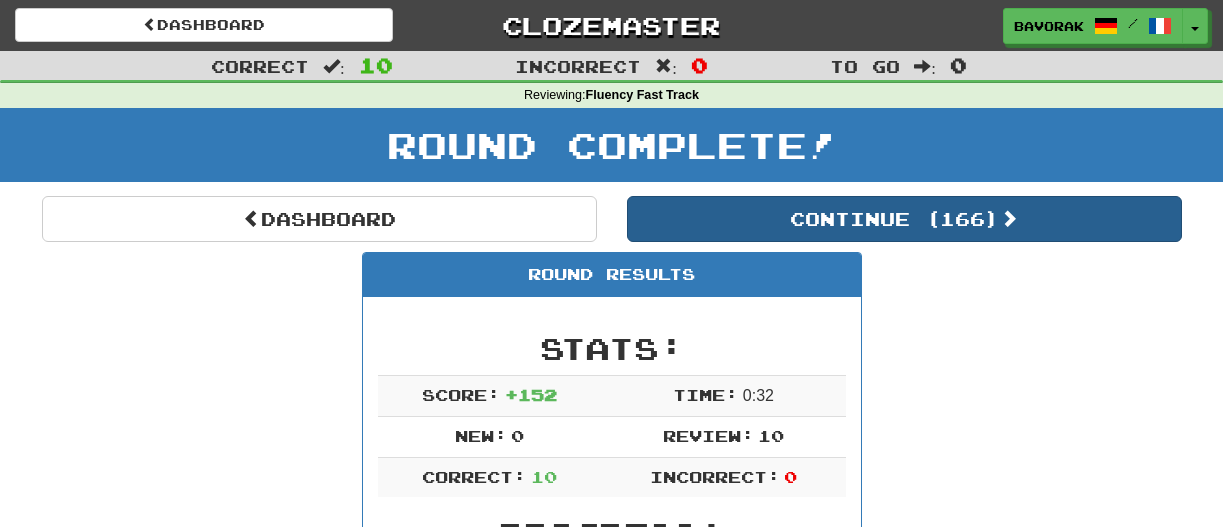 scroll, scrollTop: 0, scrollLeft: 0, axis: both 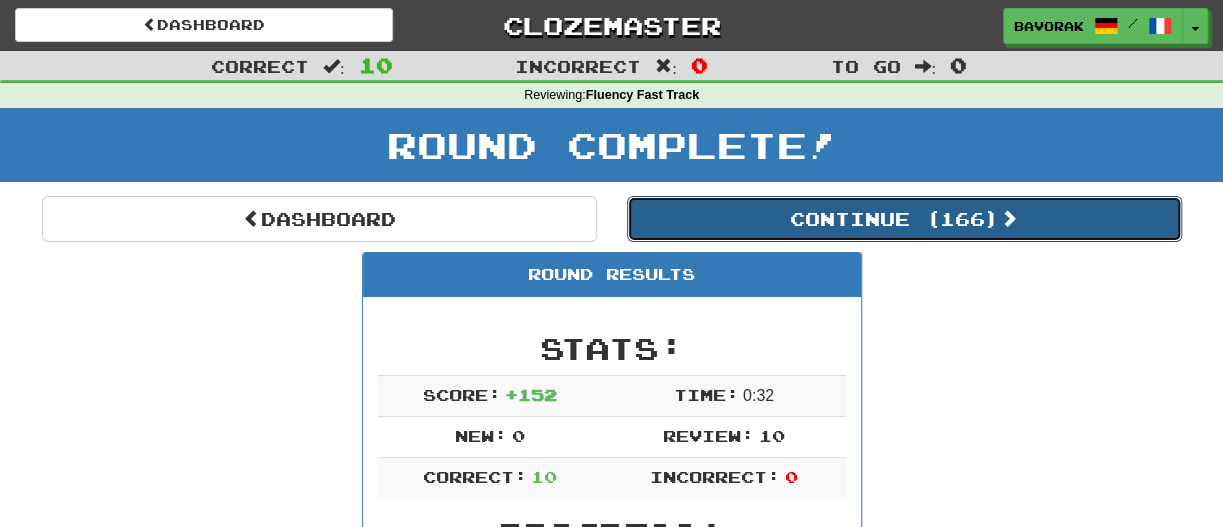 click on "Continue ( 166 )" at bounding box center [904, 219] 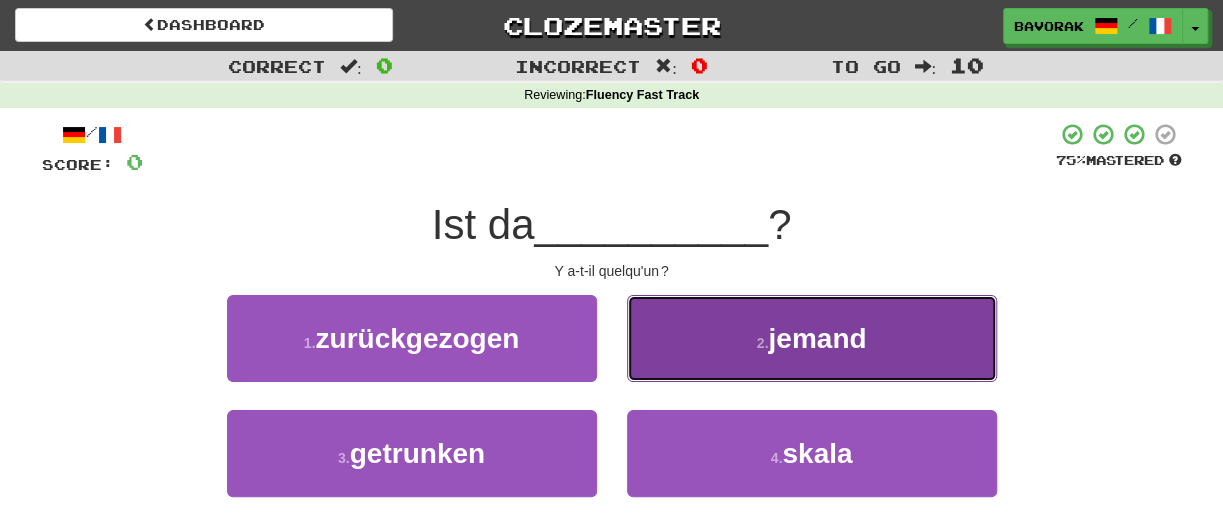 click on "2 .  jemand" at bounding box center [812, 338] 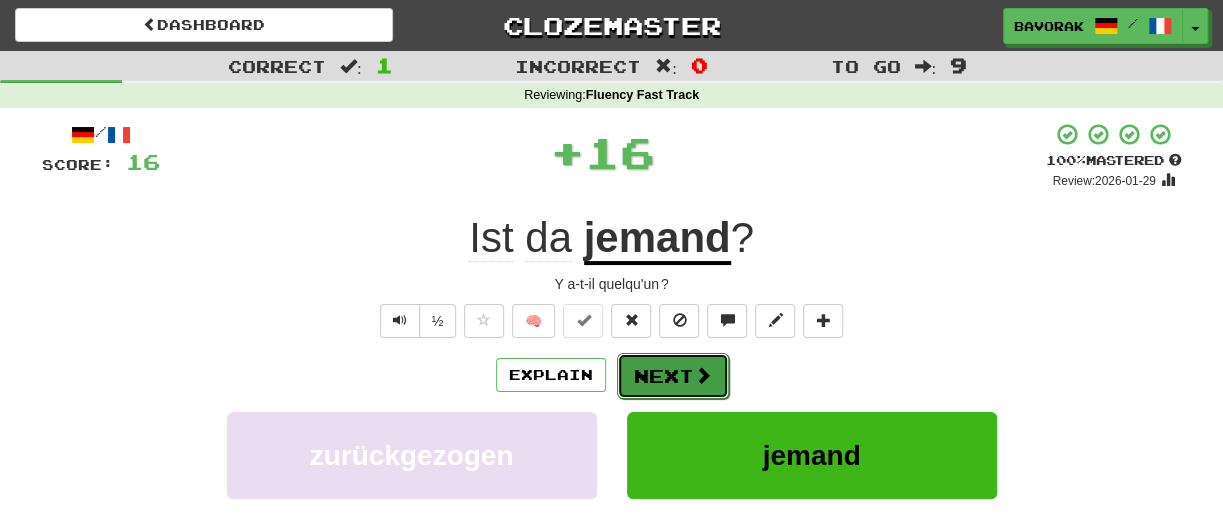 click on "Next" at bounding box center (673, 376) 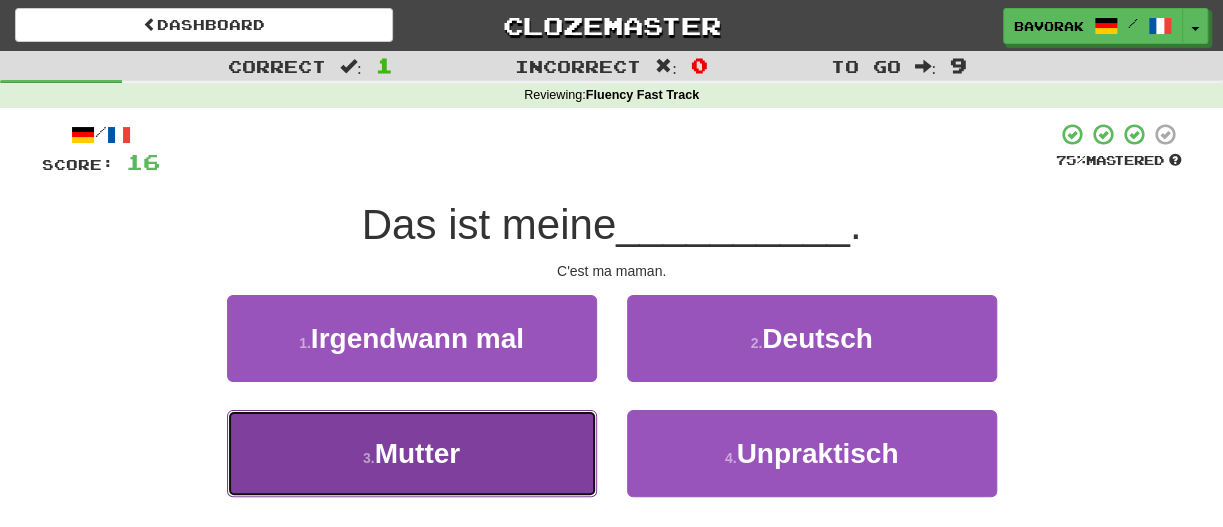 click on "3 .  Mutter" at bounding box center (412, 453) 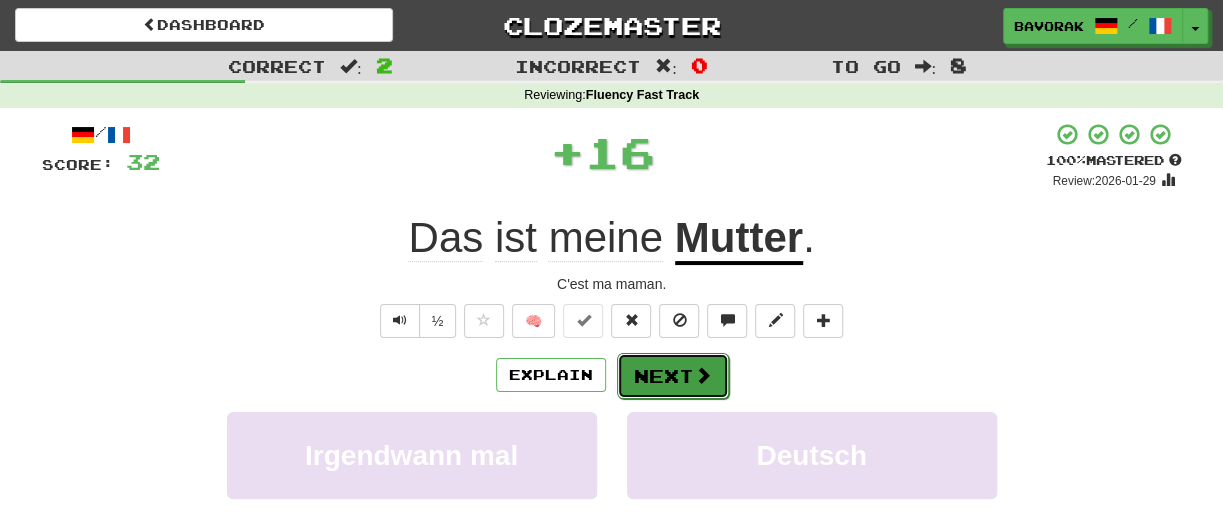 click on "Next" at bounding box center (673, 376) 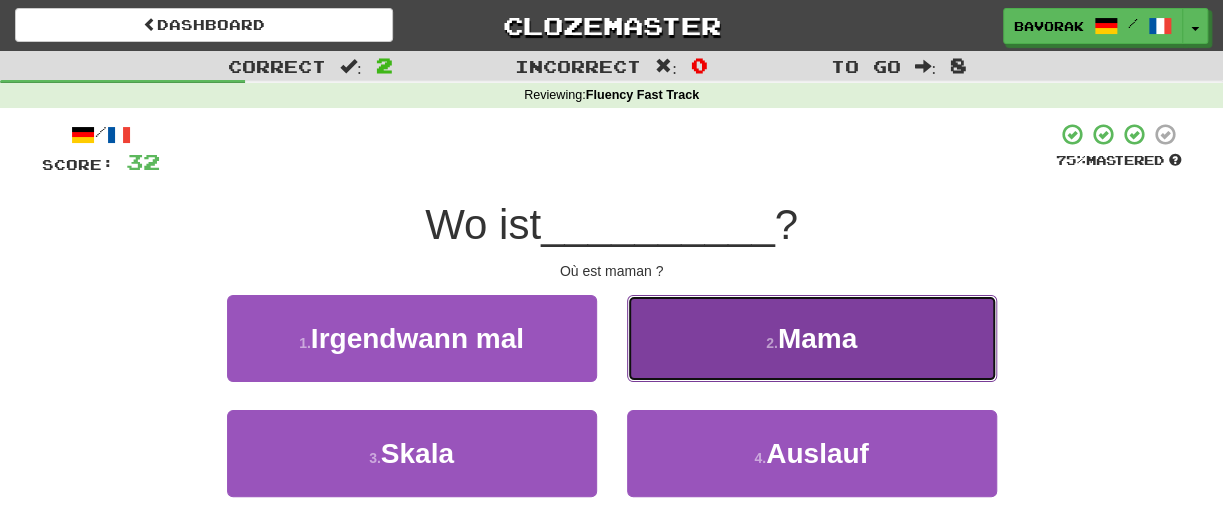 click on "2 .  Mama" at bounding box center (812, 338) 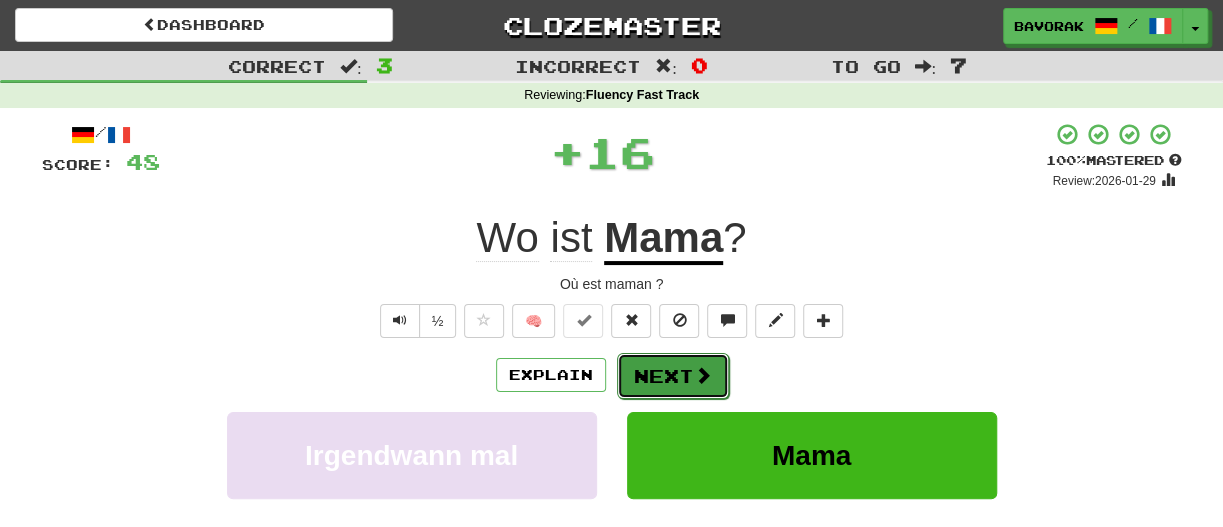 click on "Next" at bounding box center (673, 376) 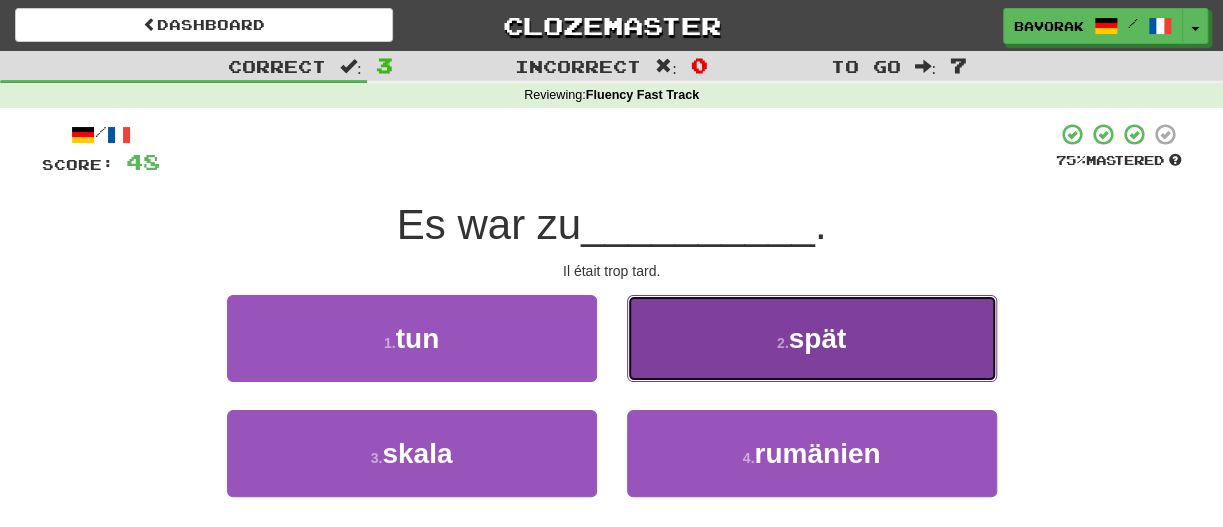 click on "2 .  spät" at bounding box center (812, 338) 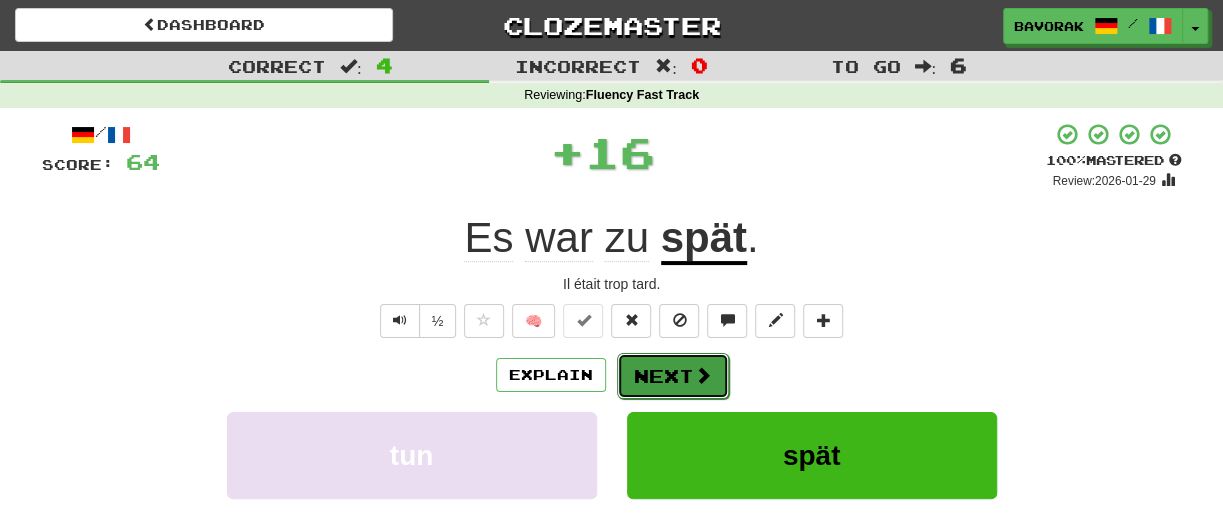 click on "Next" at bounding box center [673, 376] 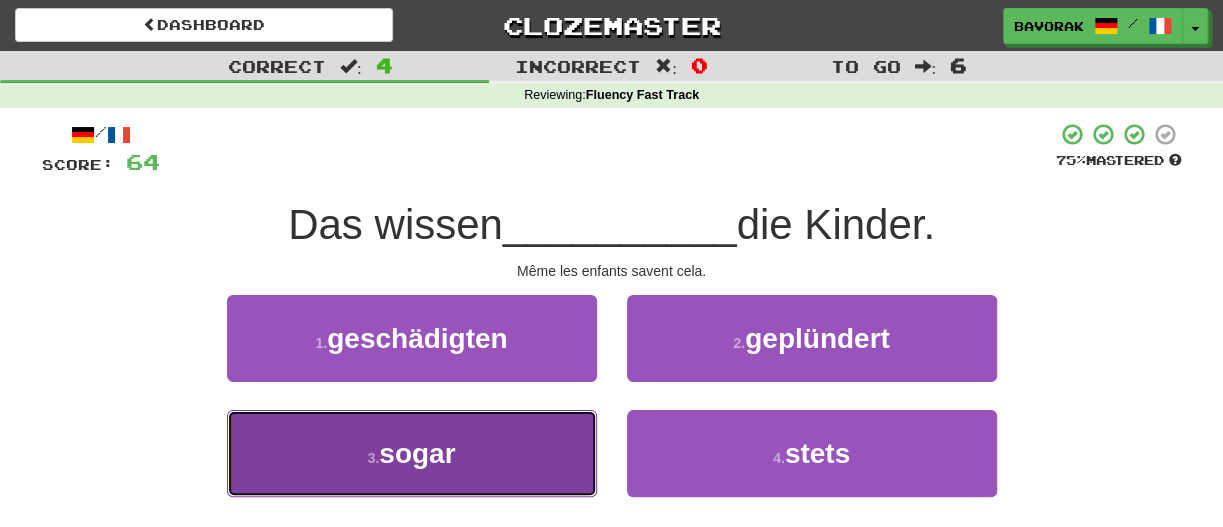 click on "3 .  sogar" at bounding box center [412, 453] 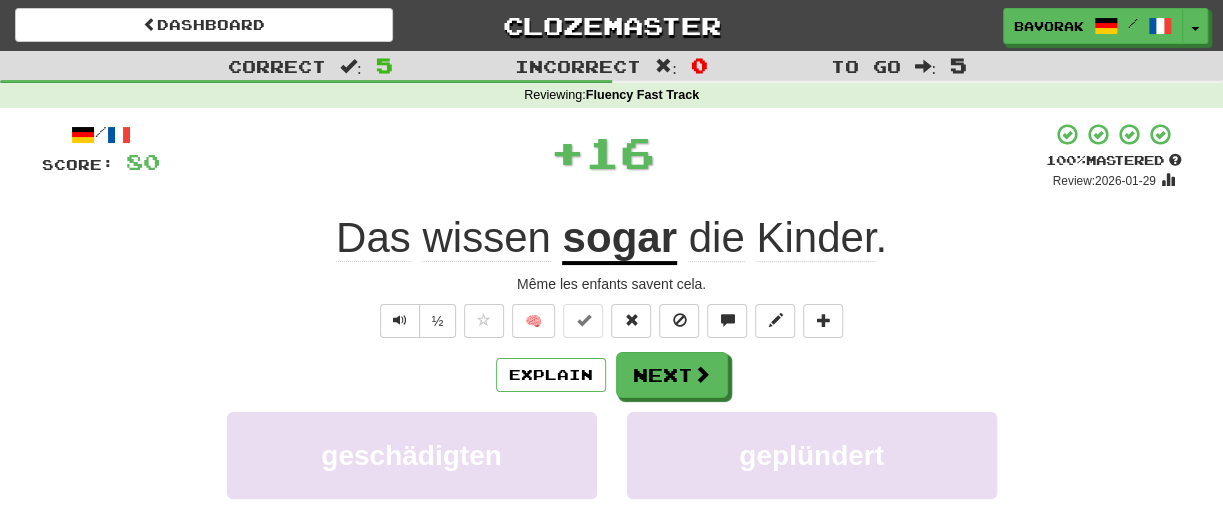 click on "sogar" at bounding box center [619, 239] 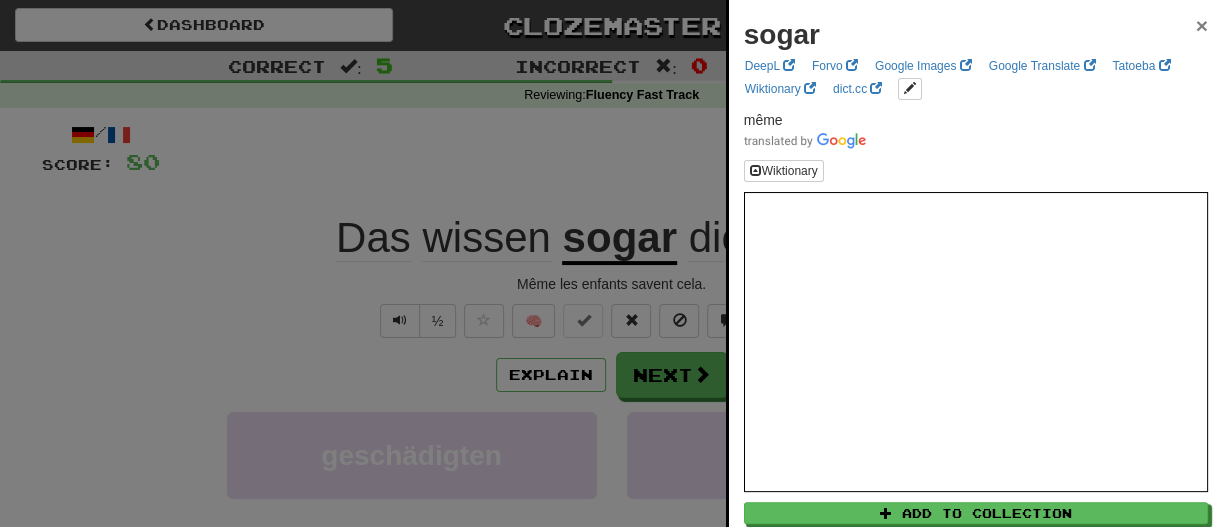 click on "×" at bounding box center (1202, 25) 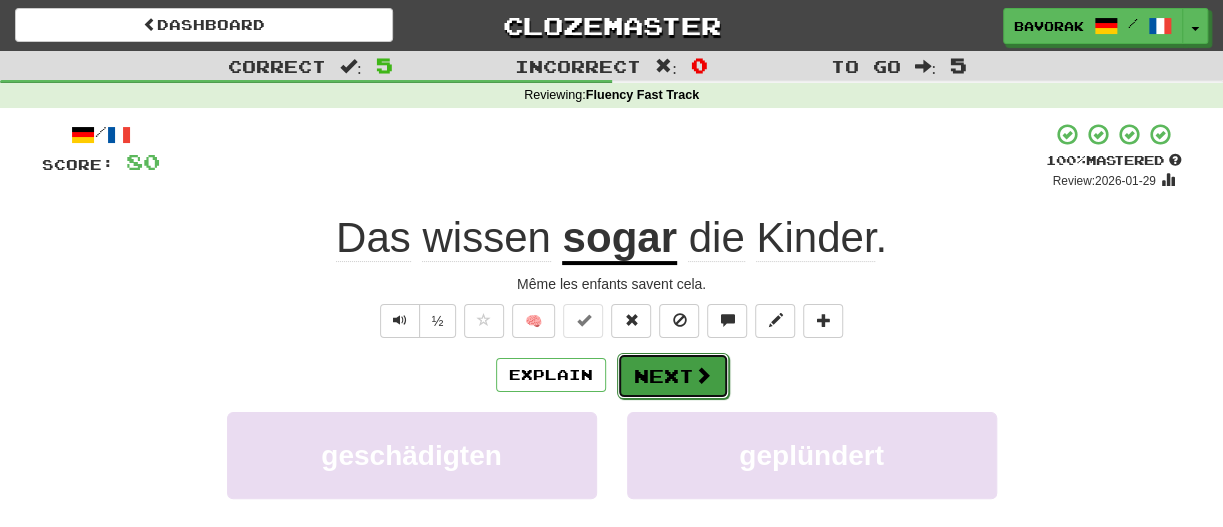 click on "Next" at bounding box center (673, 376) 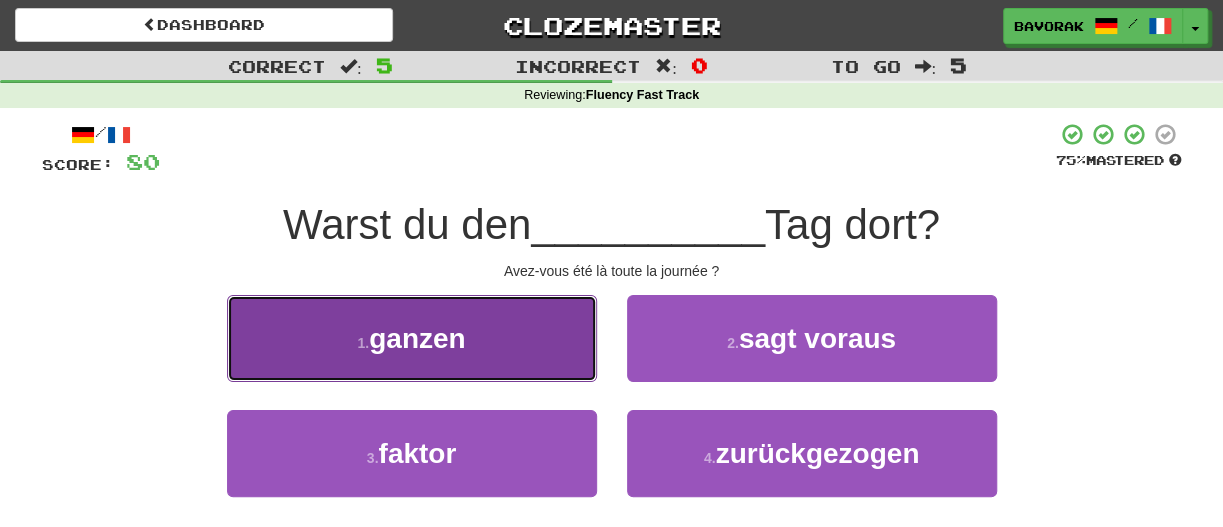 click on "1 .  ganzen" at bounding box center [412, 338] 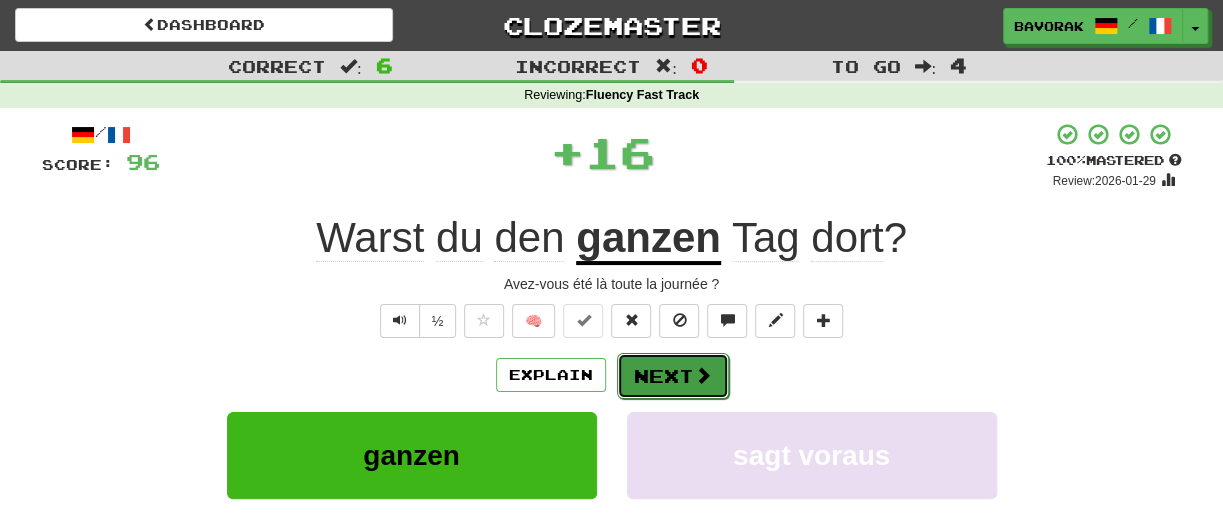 click at bounding box center [703, 375] 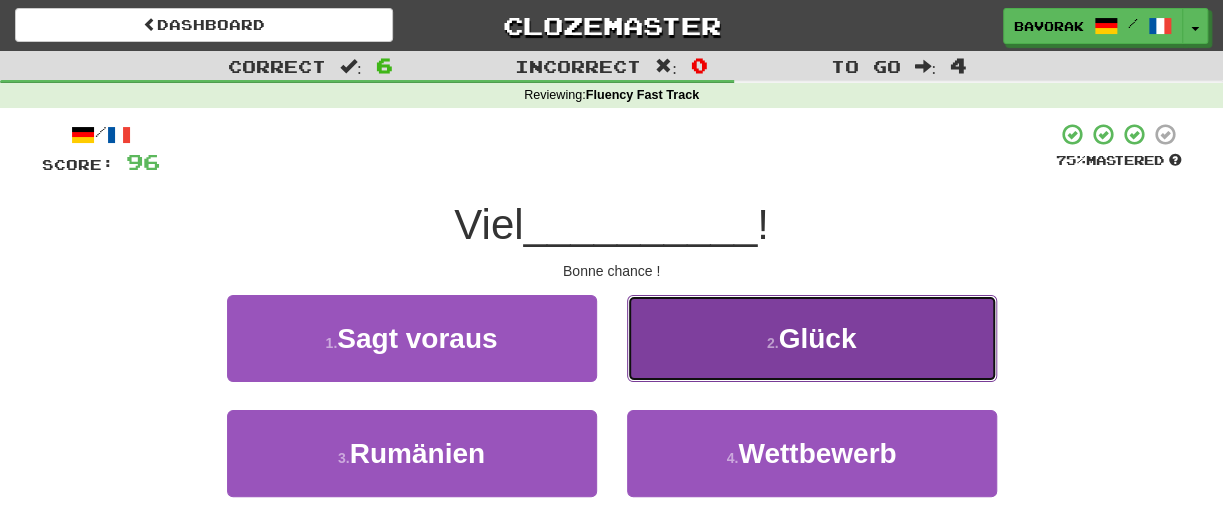 click on "2 .  Glück" at bounding box center (812, 338) 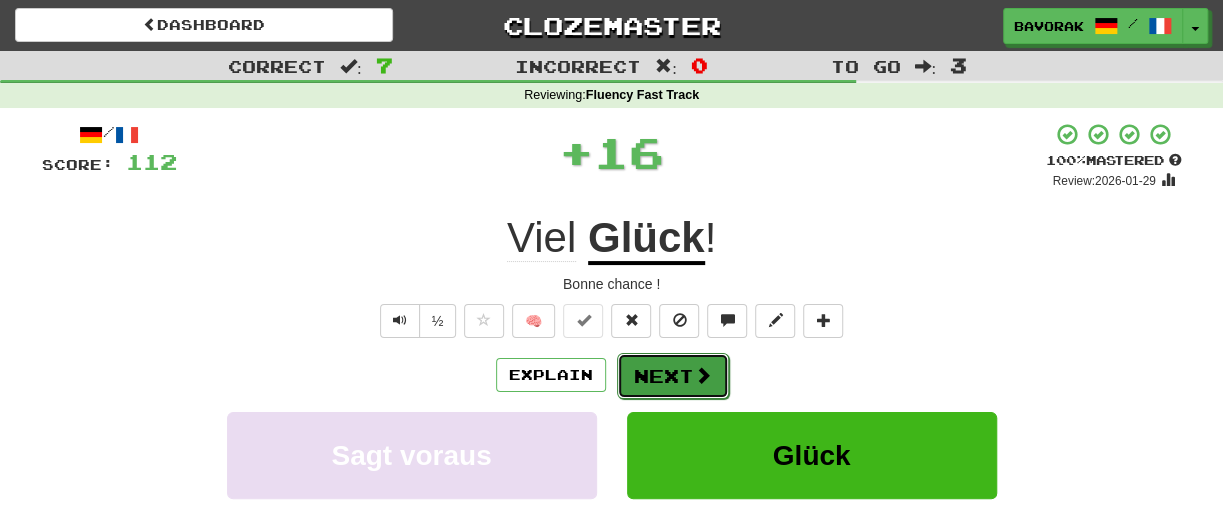 click on "Next" at bounding box center (673, 376) 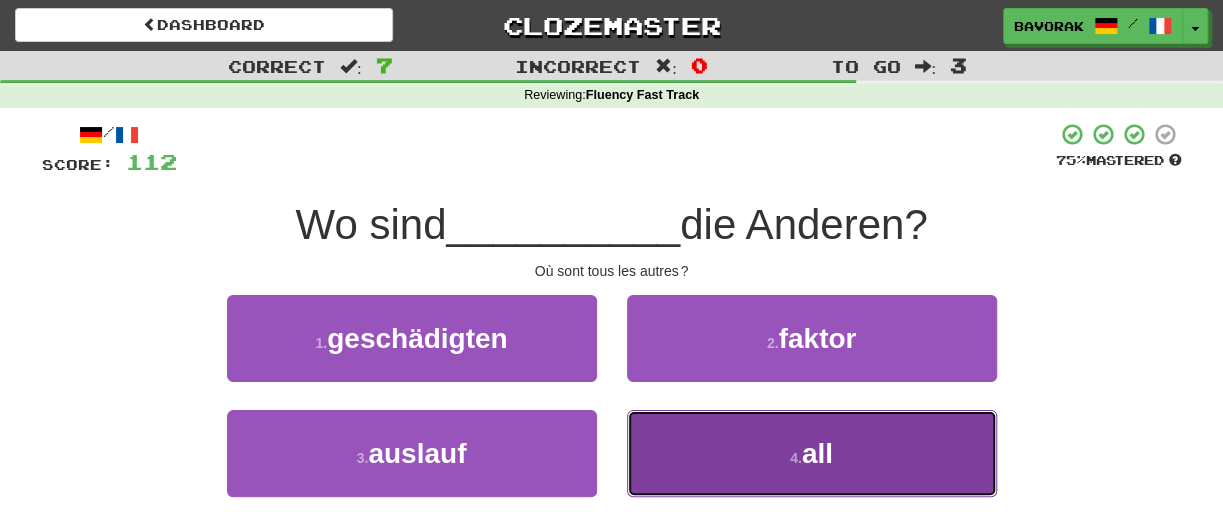 click on "4 .  all" at bounding box center [812, 453] 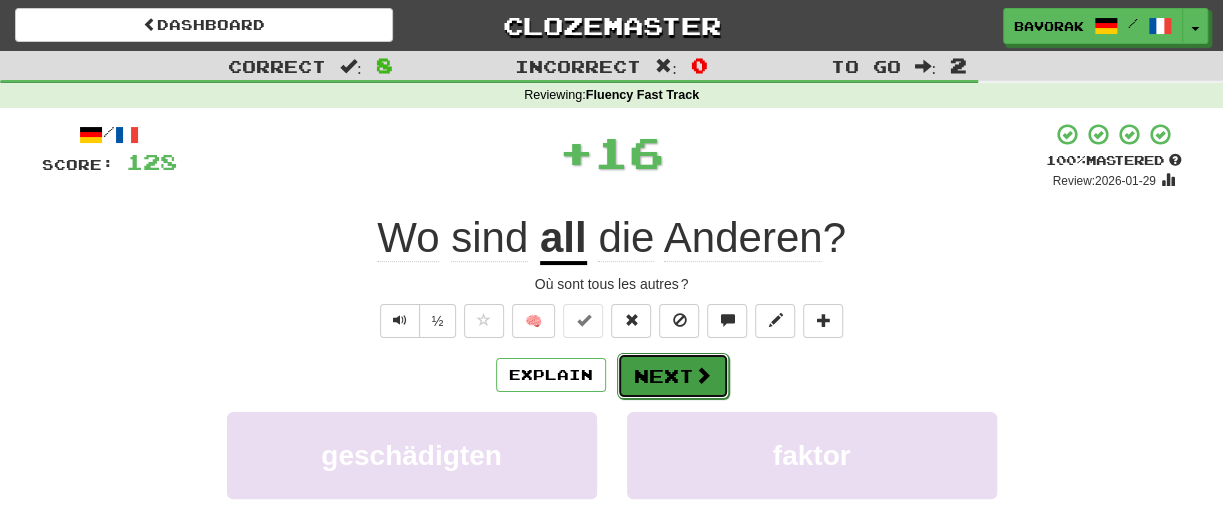 click at bounding box center [703, 375] 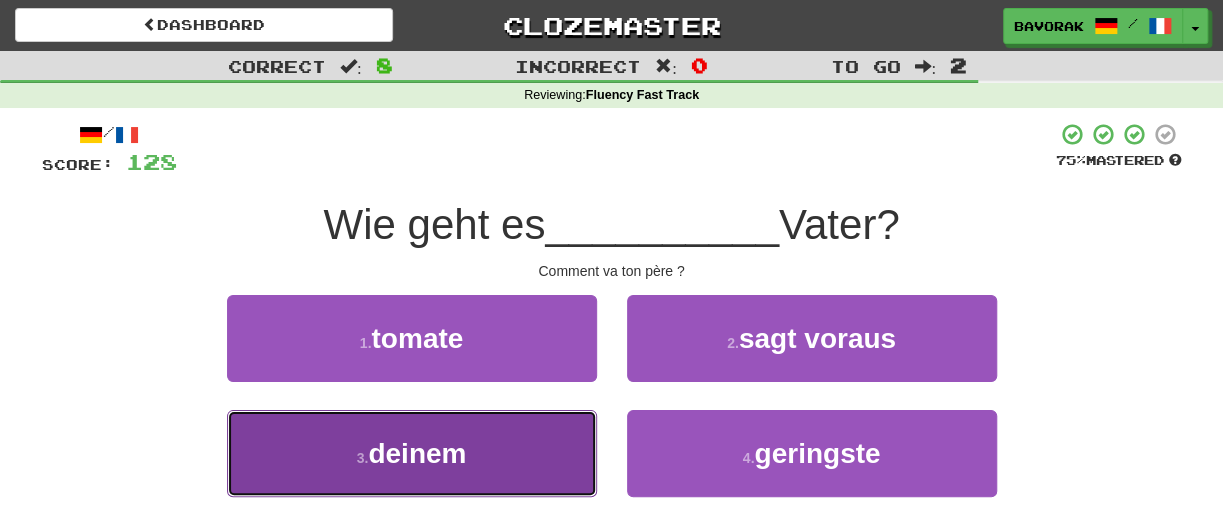 click on "3 .  deinem" at bounding box center [412, 453] 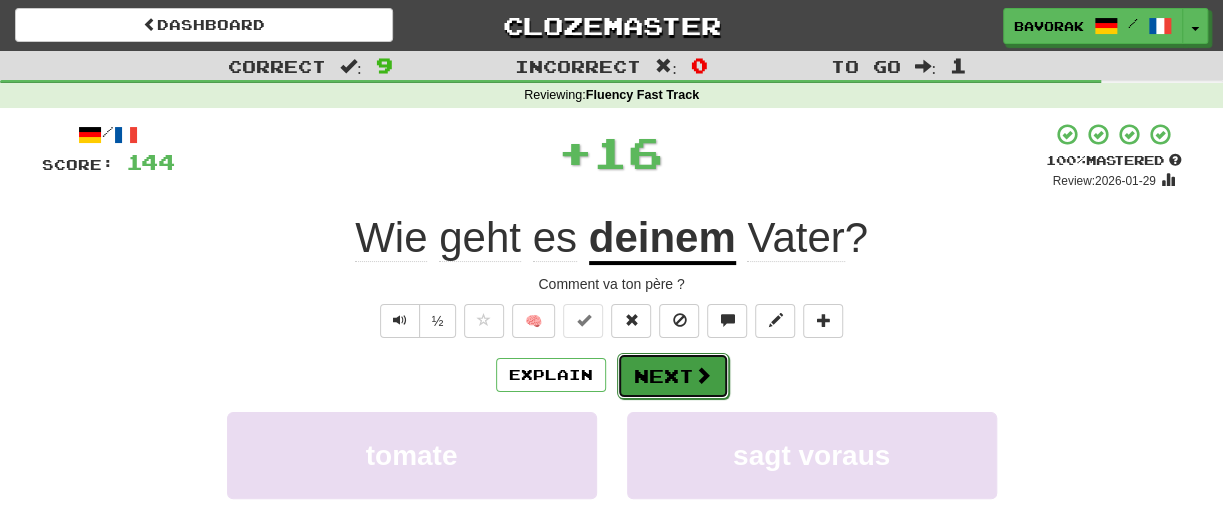 click on "Next" at bounding box center [673, 376] 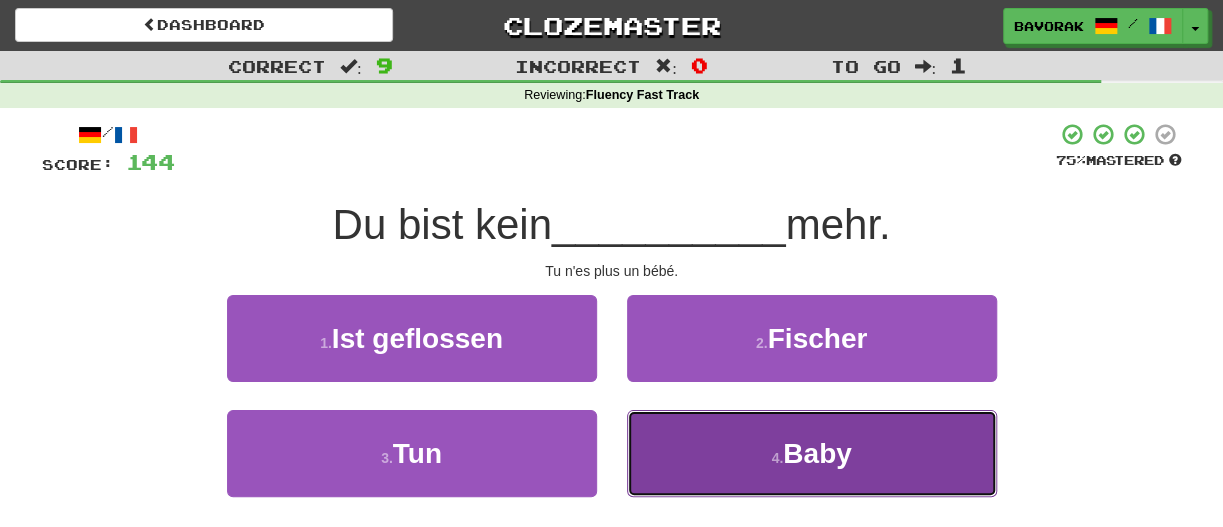click on "4 .  Baby" at bounding box center (812, 453) 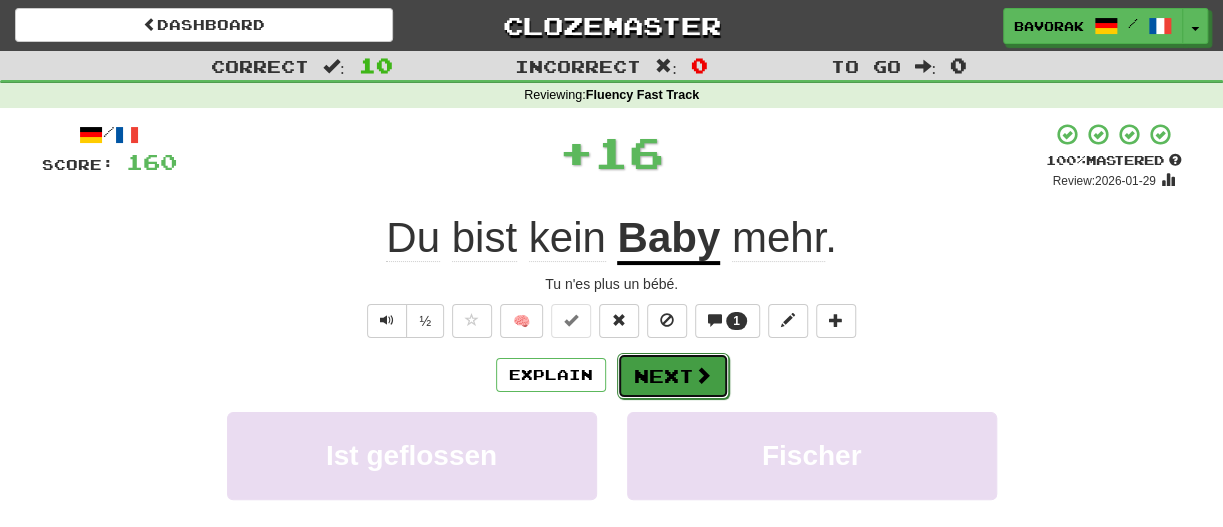 click on "Next" at bounding box center (673, 376) 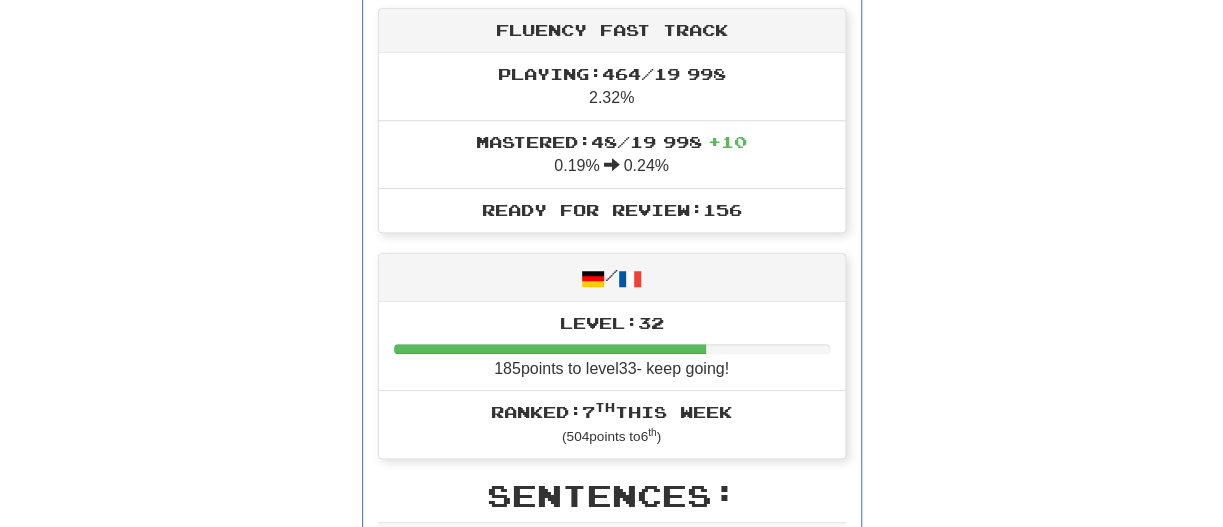 scroll, scrollTop: 0, scrollLeft: 0, axis: both 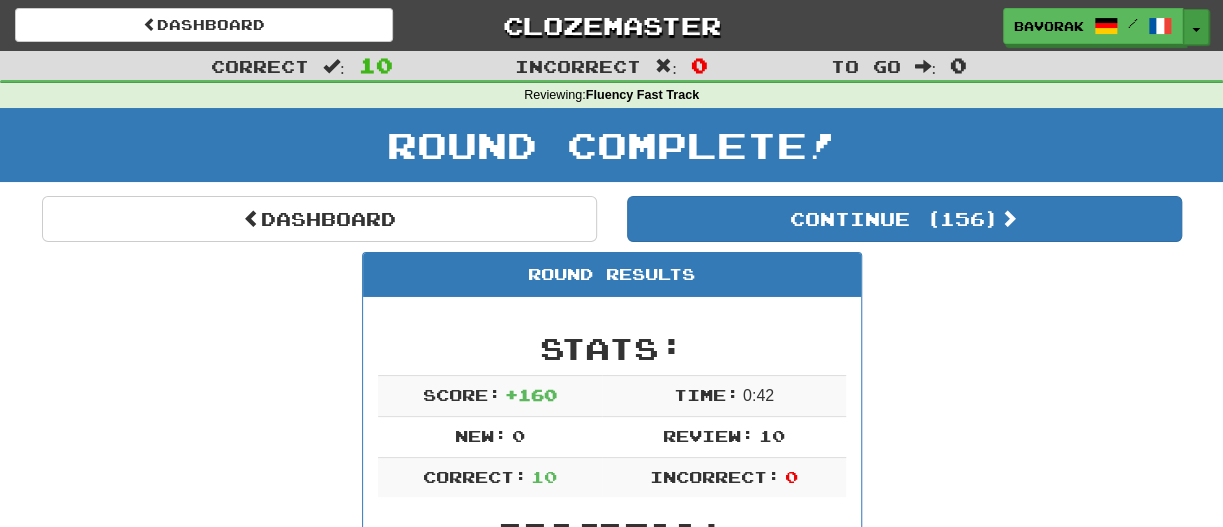 click on "Toggle Dropdown" at bounding box center [1196, 27] 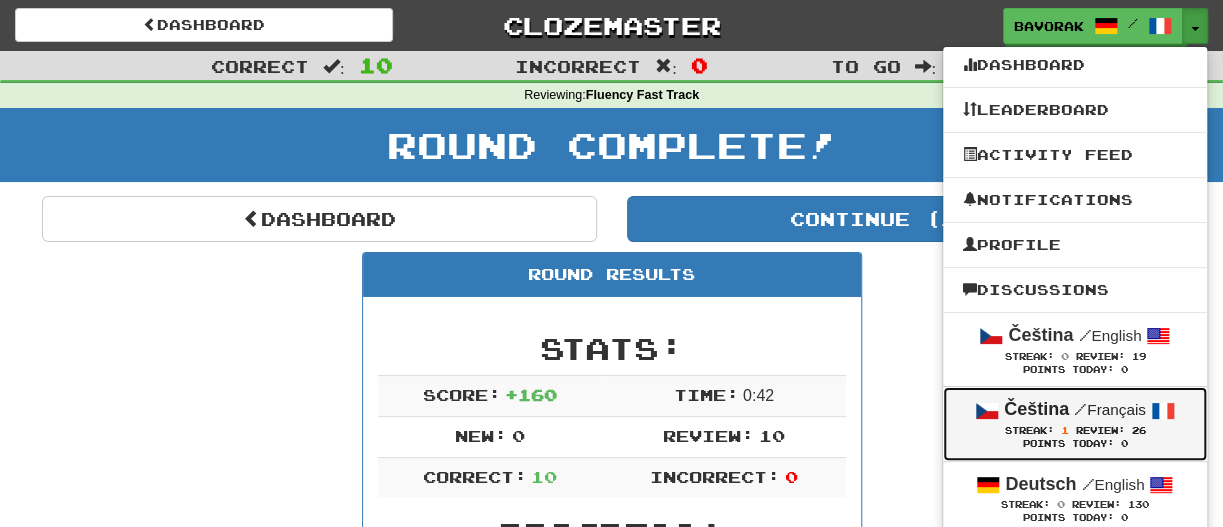 click on "Čeština" at bounding box center [1036, 409] 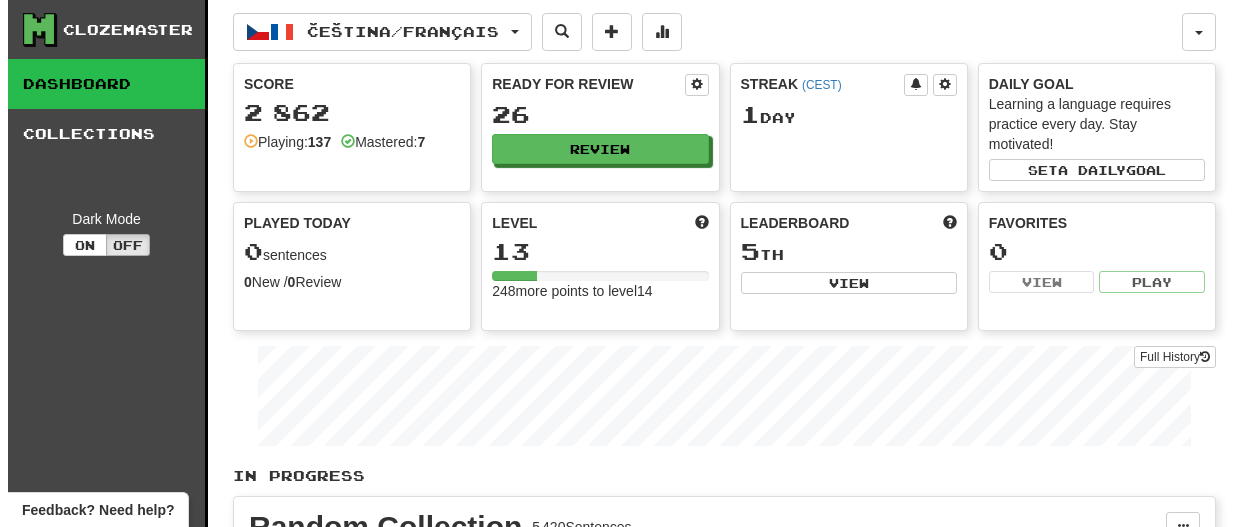 scroll, scrollTop: 0, scrollLeft: 0, axis: both 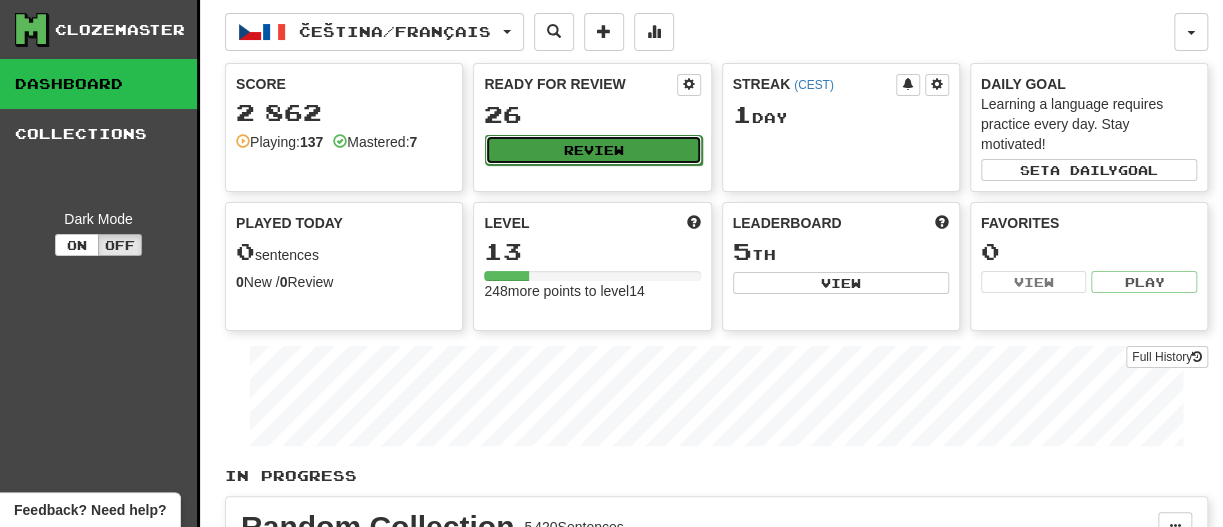 click on "Review" 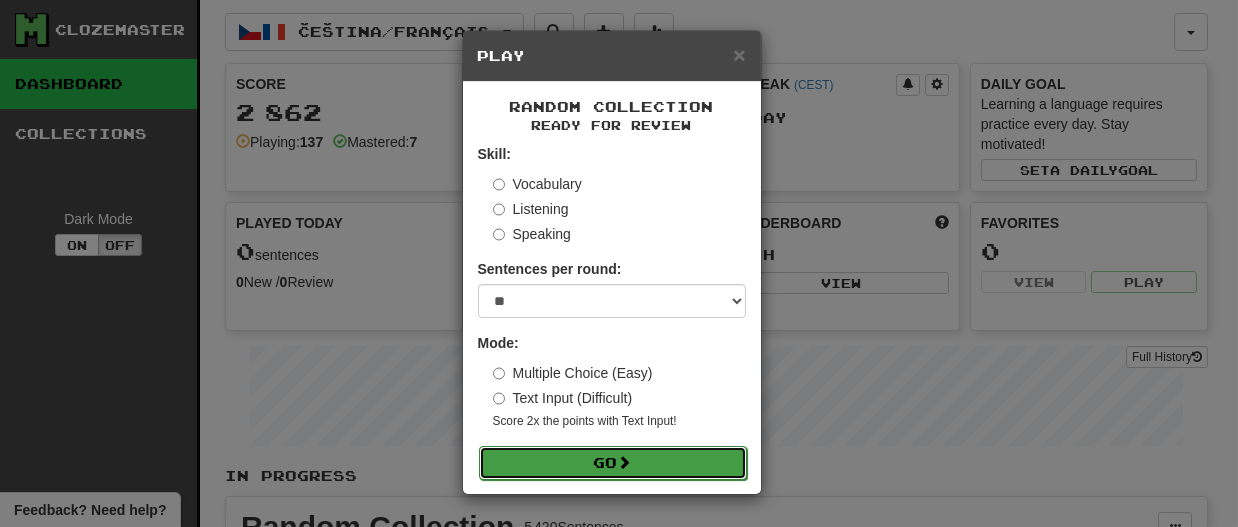 click on "Go" at bounding box center (613, 463) 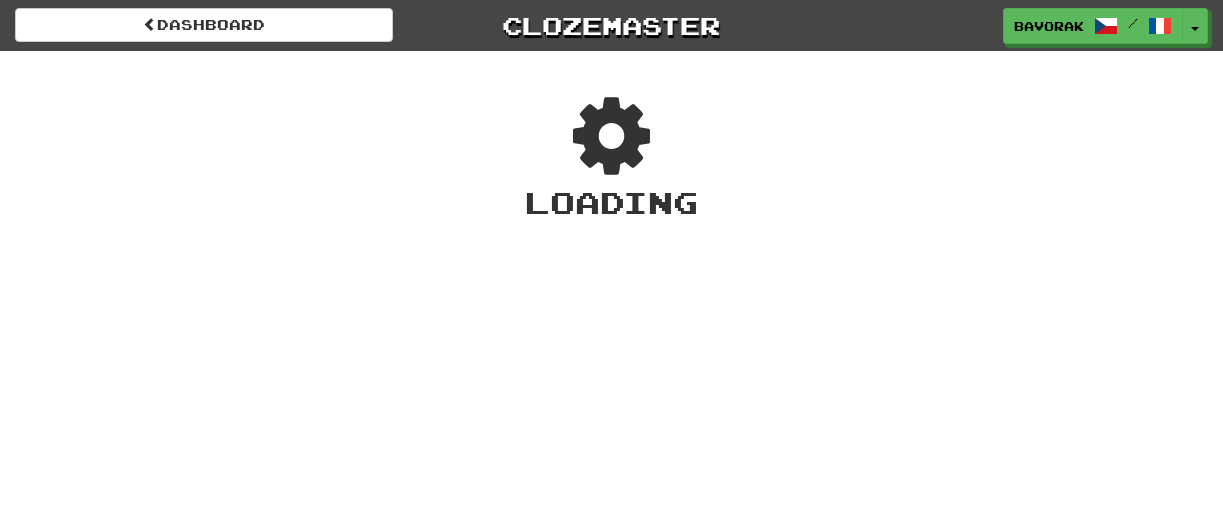 scroll, scrollTop: 0, scrollLeft: 0, axis: both 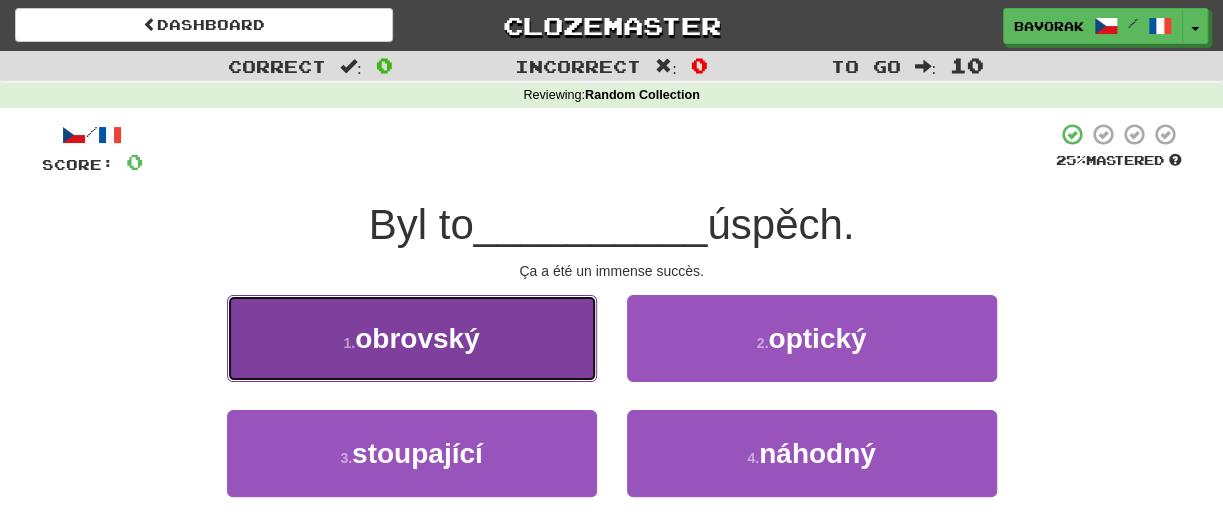 click on "obrovský" at bounding box center (417, 338) 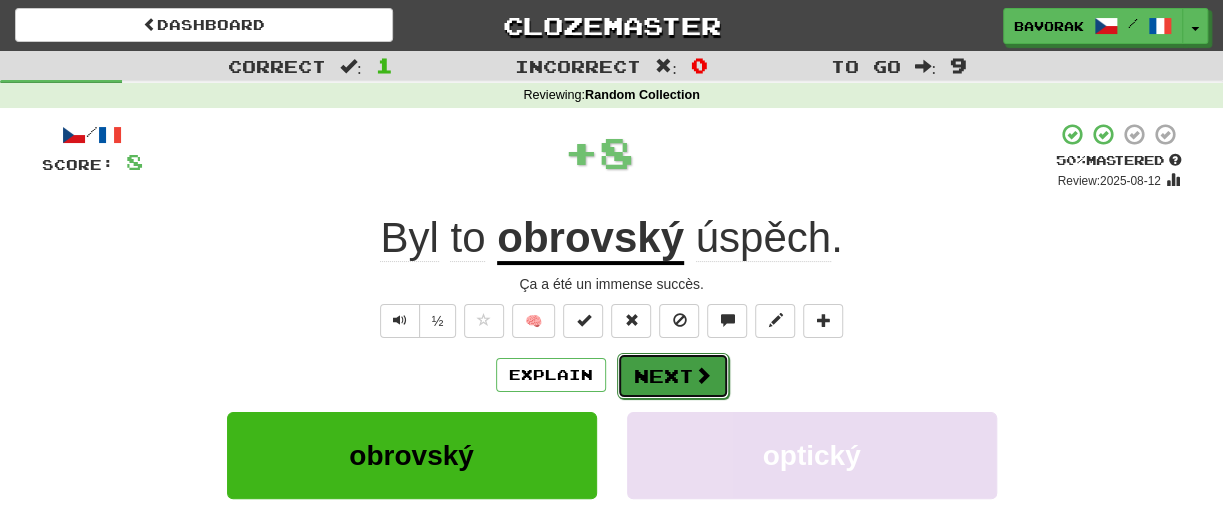 click on "Next" at bounding box center [673, 376] 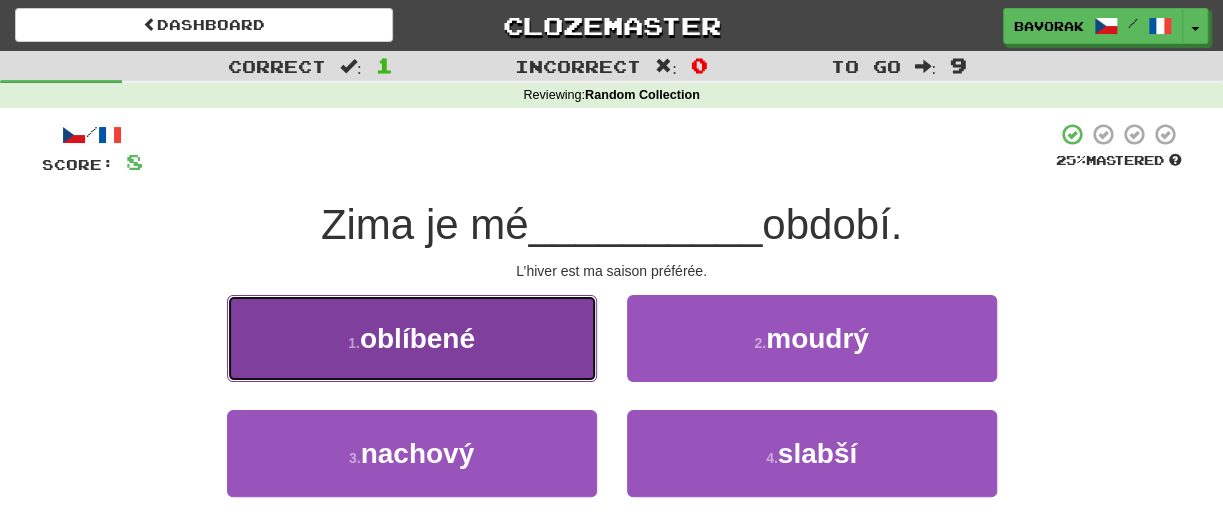 click on "oblíbené" at bounding box center (417, 338) 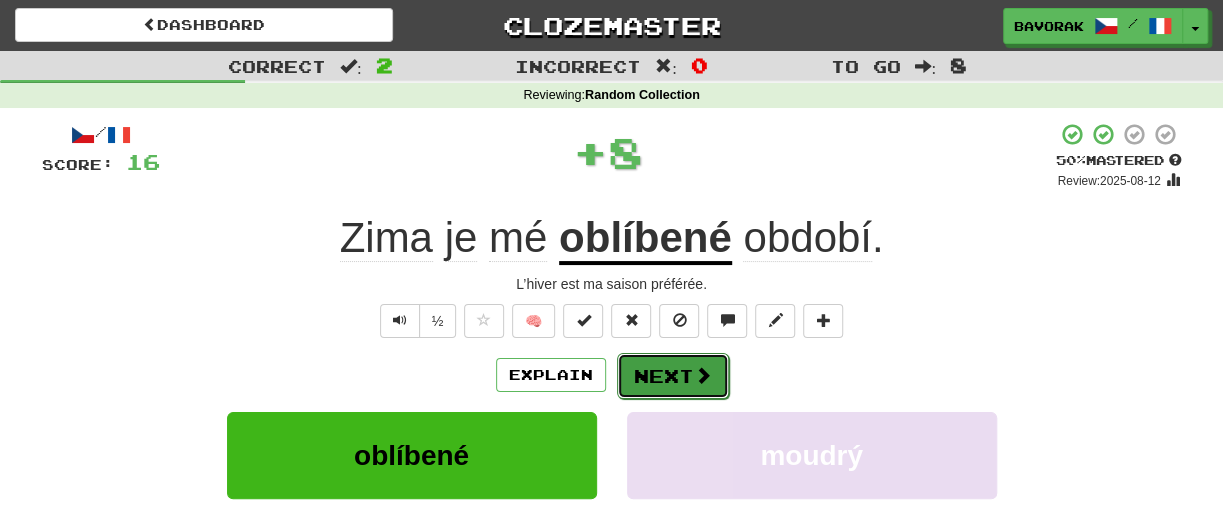 click at bounding box center [703, 375] 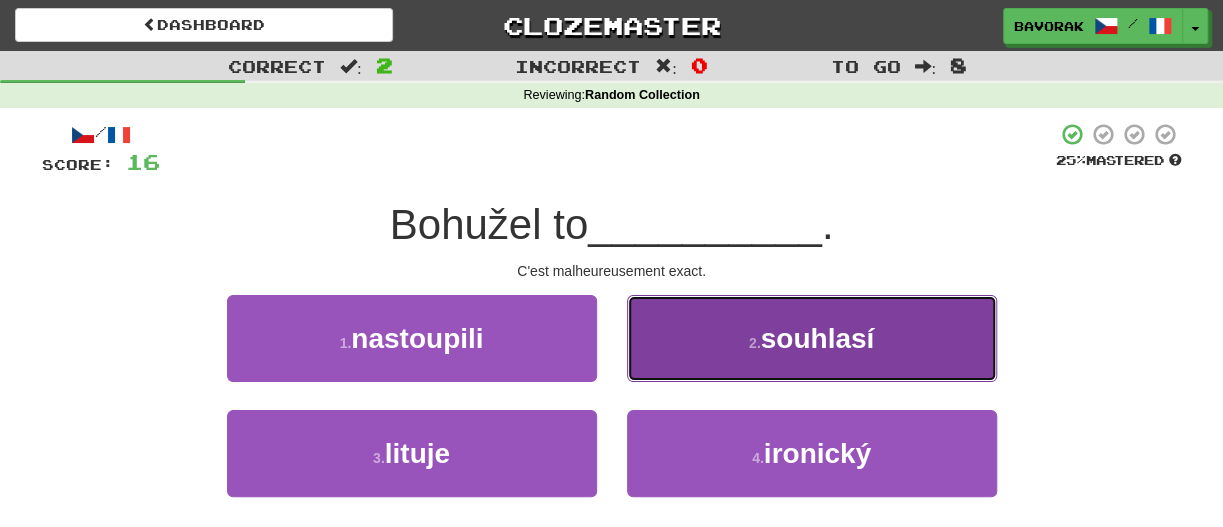 click on "souhlasí" at bounding box center [818, 338] 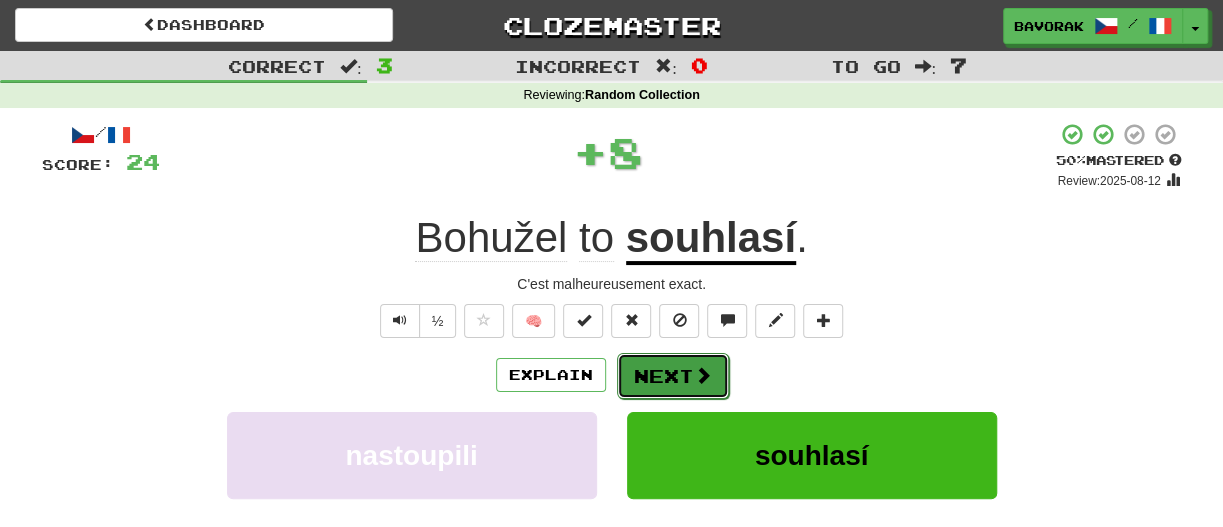 click on "Next" at bounding box center (673, 376) 